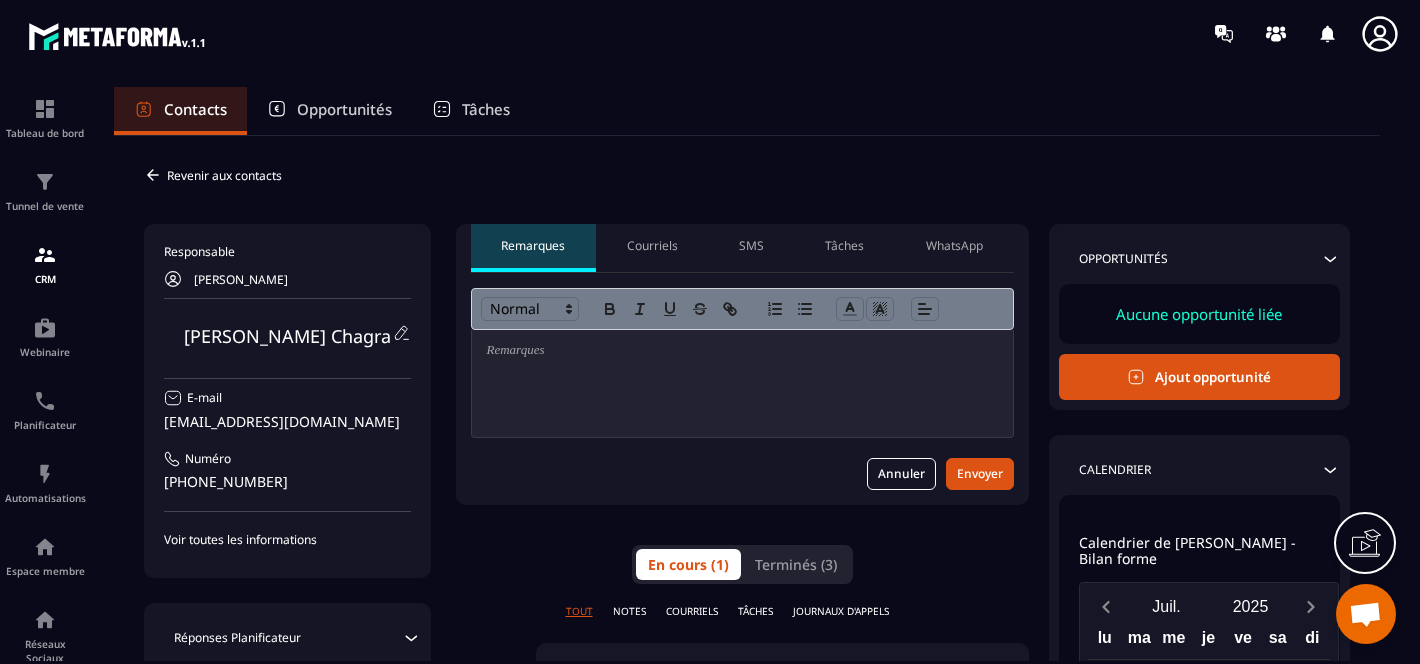 scroll, scrollTop: 0, scrollLeft: 0, axis: both 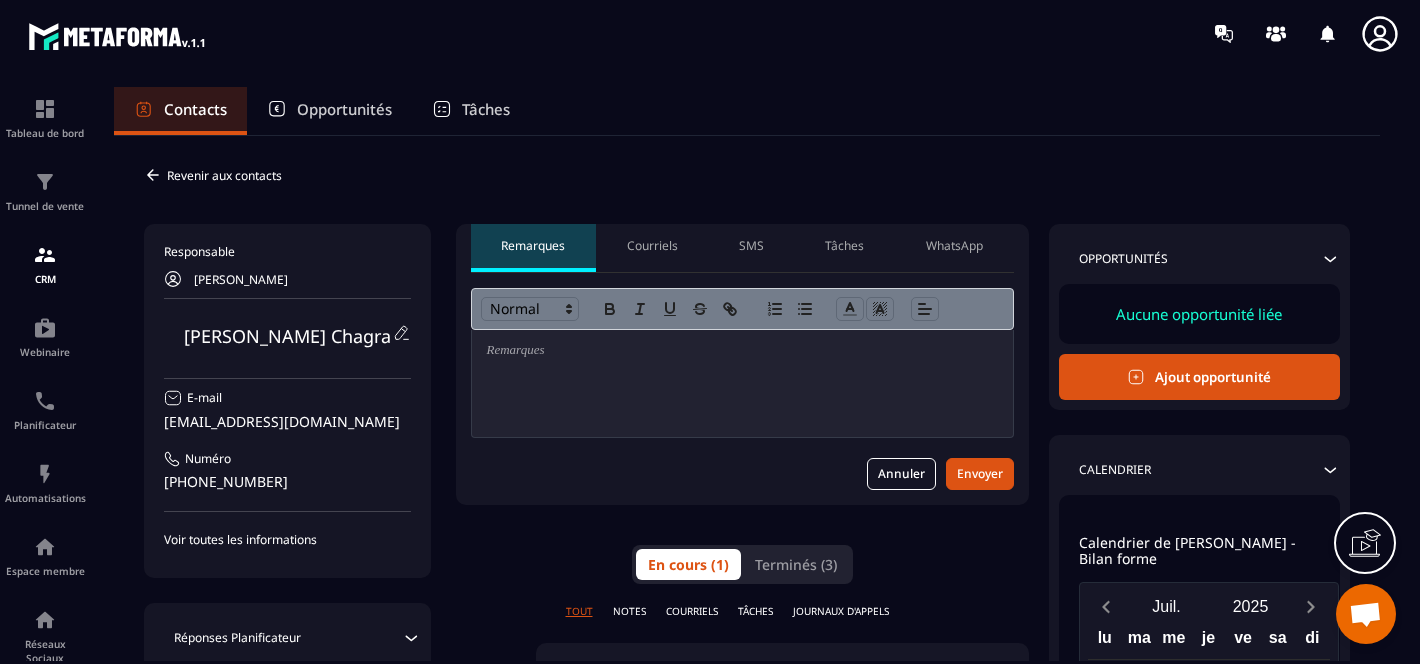 click 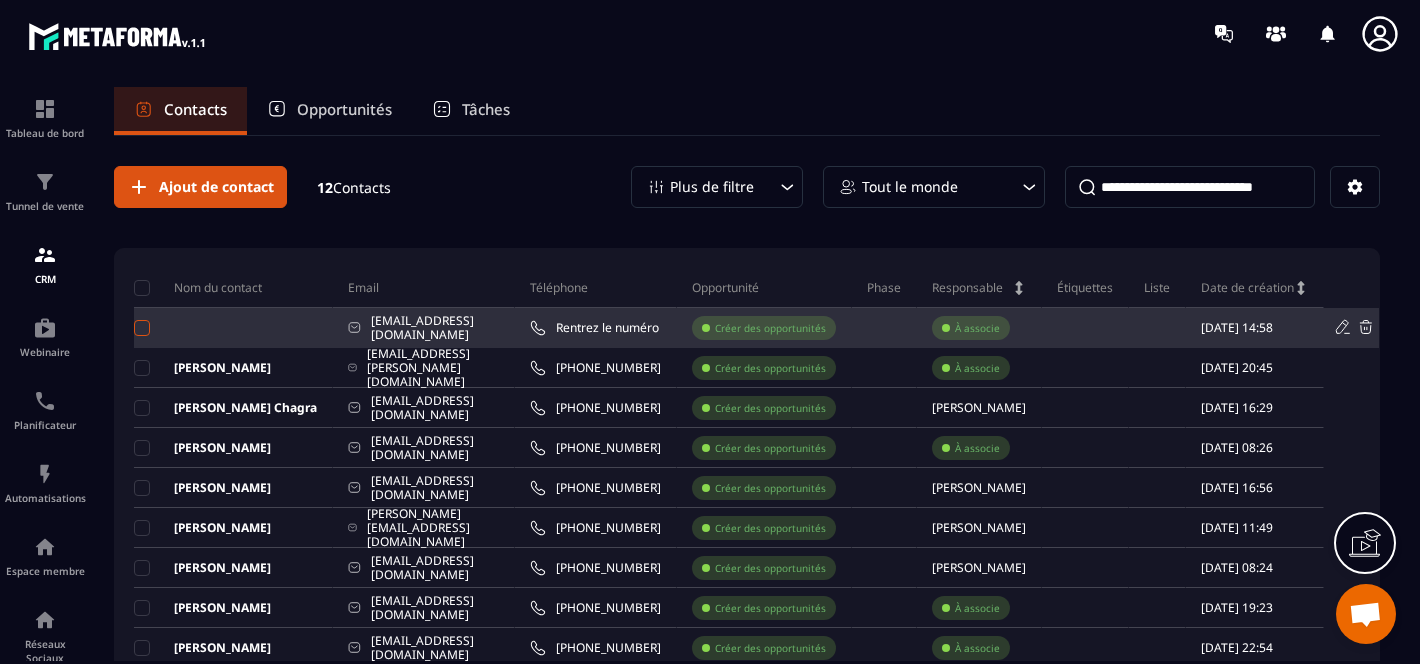 click at bounding box center [142, 328] 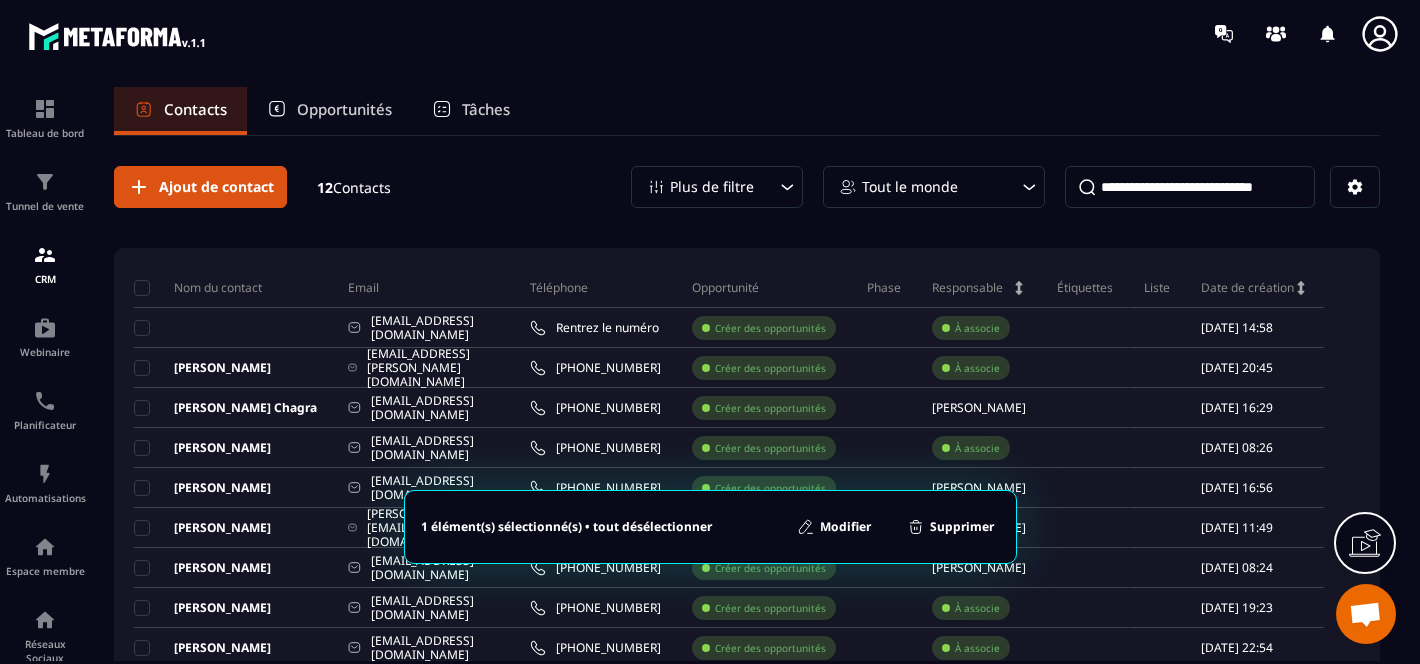 click on "Supprimer" 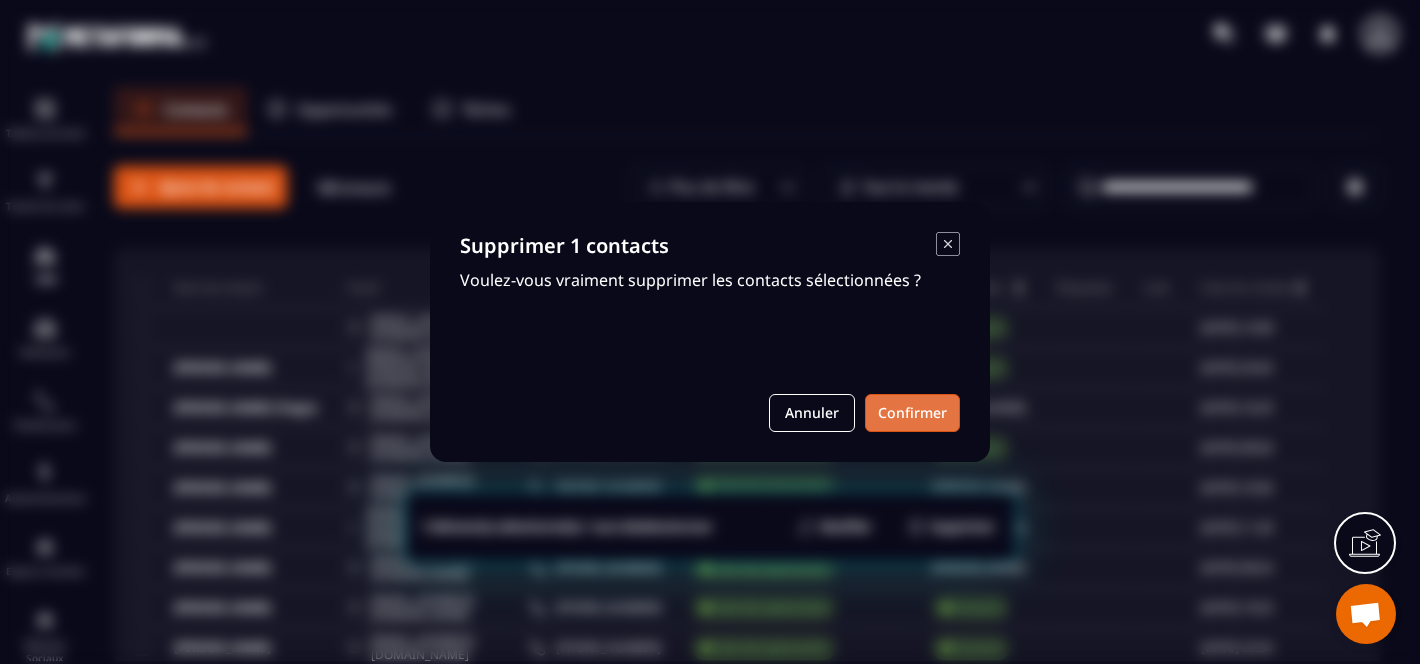 click on "Confirmer" at bounding box center [912, 413] 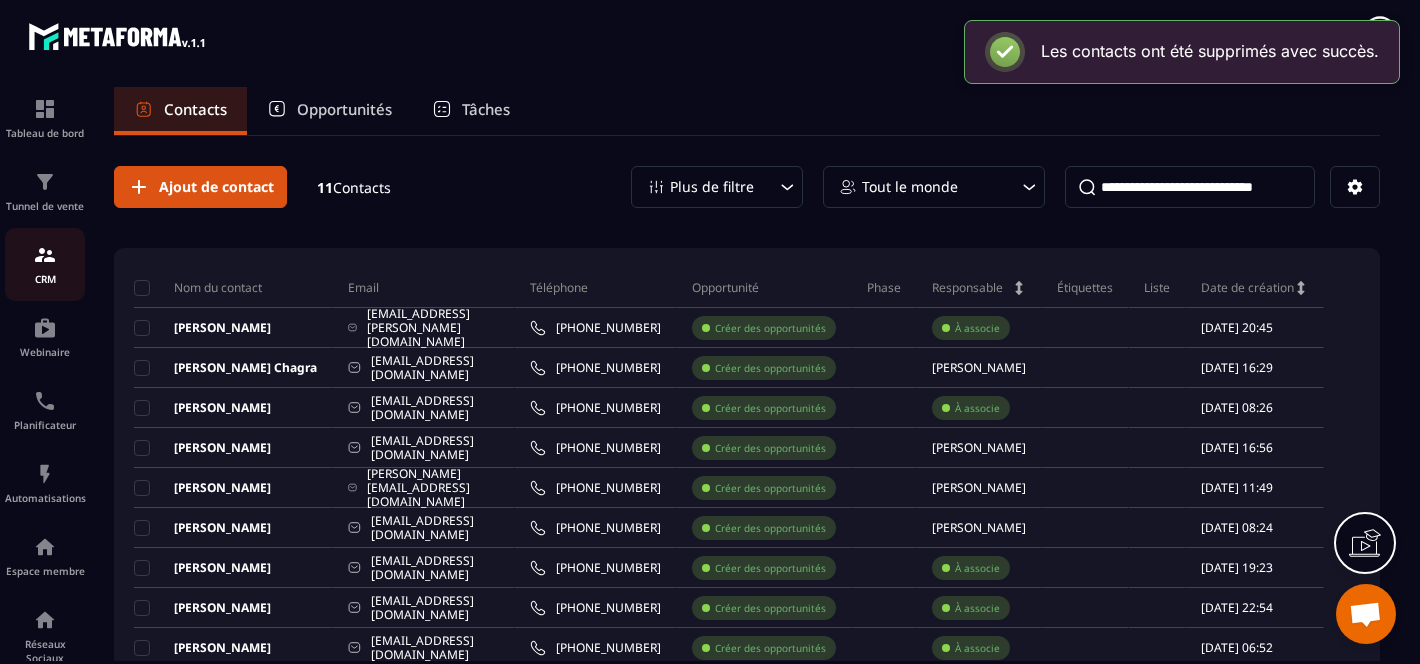 click at bounding box center [45, 255] 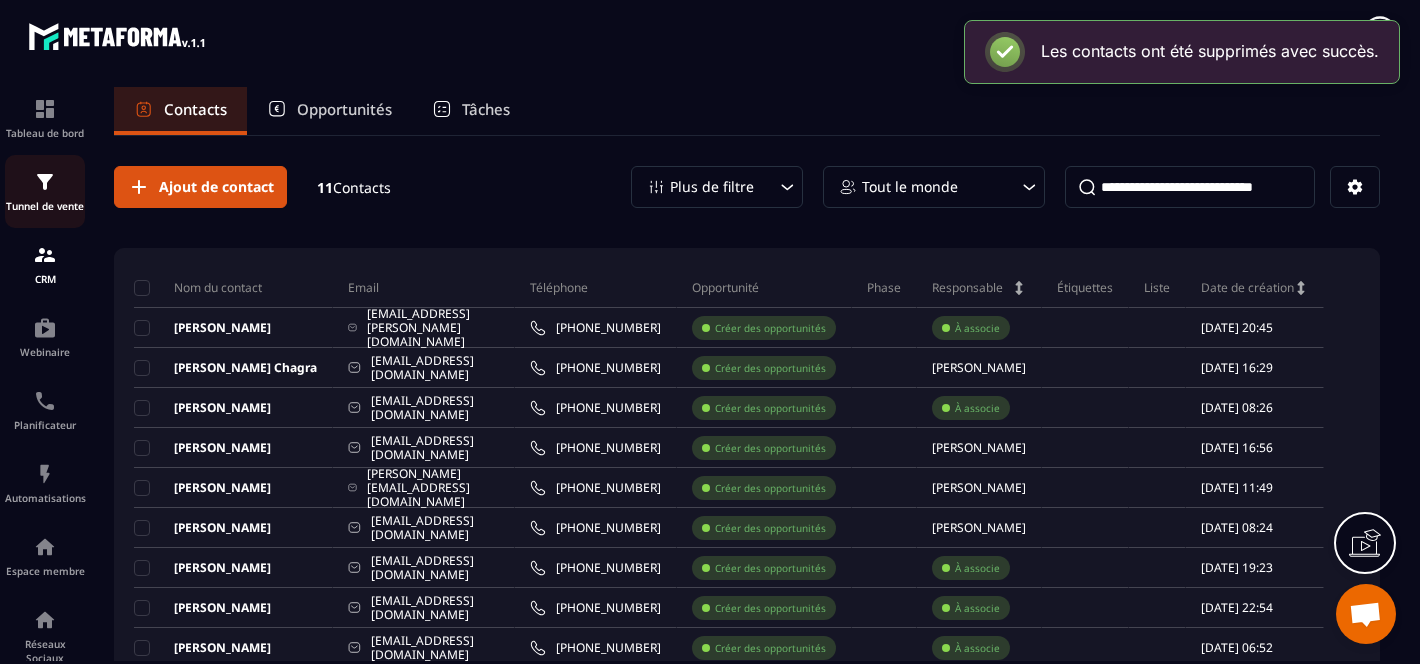 click at bounding box center [45, 182] 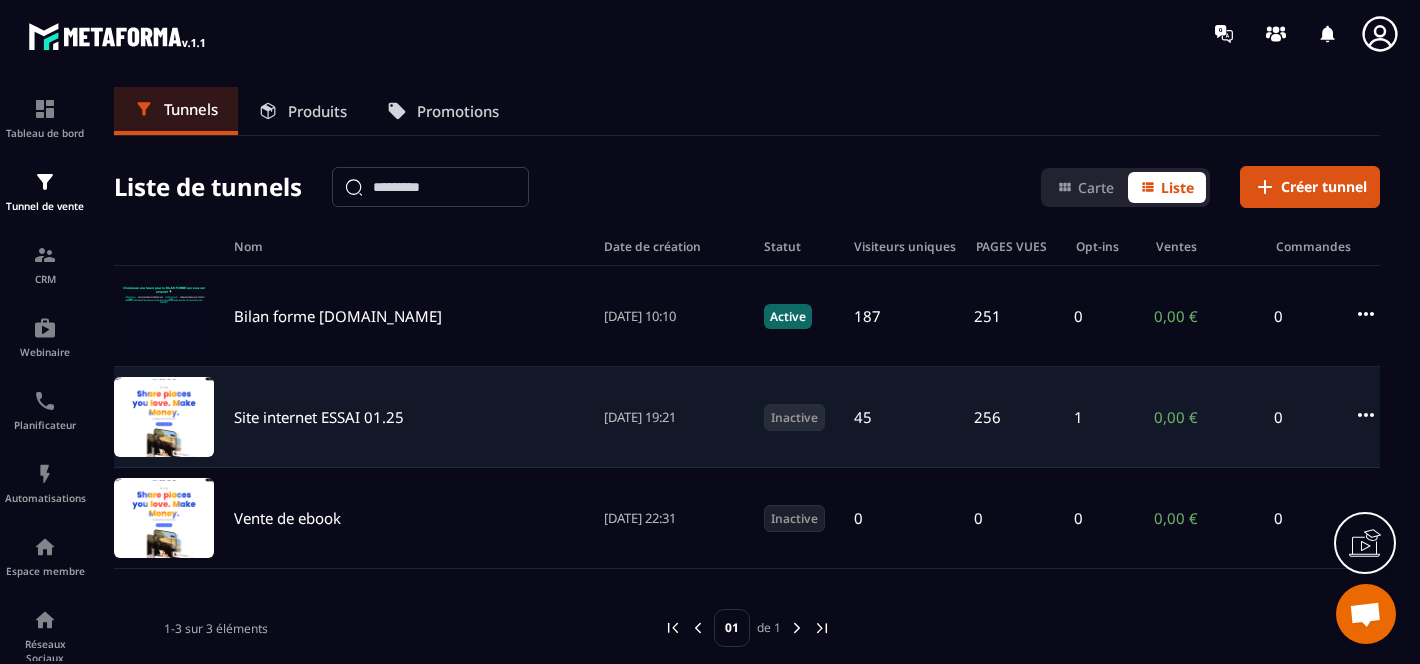 click on "Site internet ESSAI 01.25" at bounding box center (319, 417) 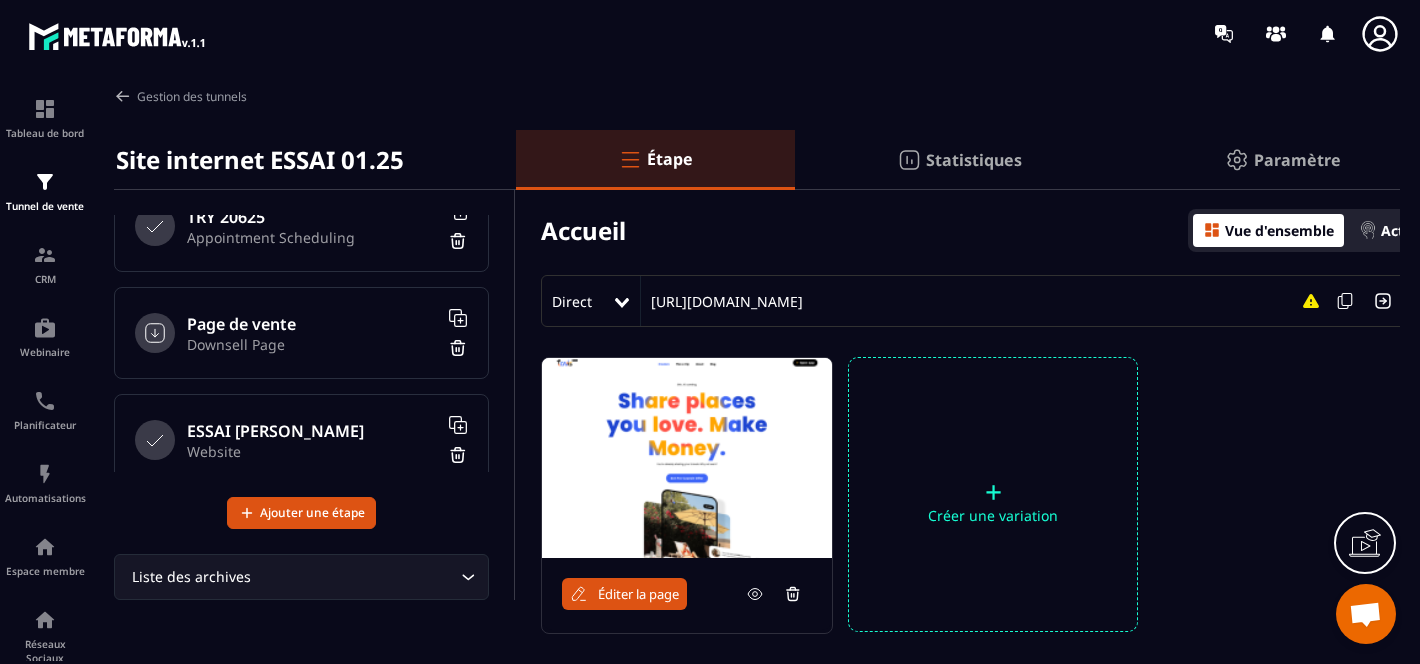 scroll, scrollTop: 1120, scrollLeft: 0, axis: vertical 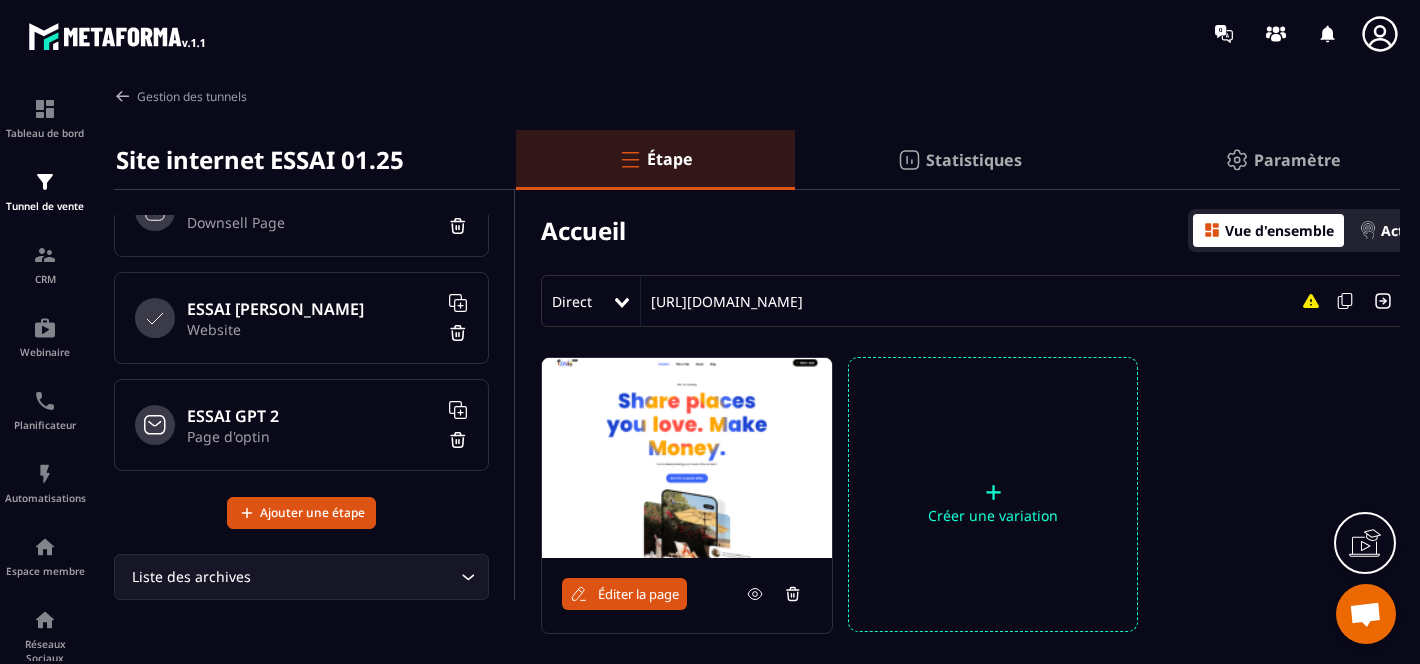 click on "ESSAI GPT 2" at bounding box center (312, 416) 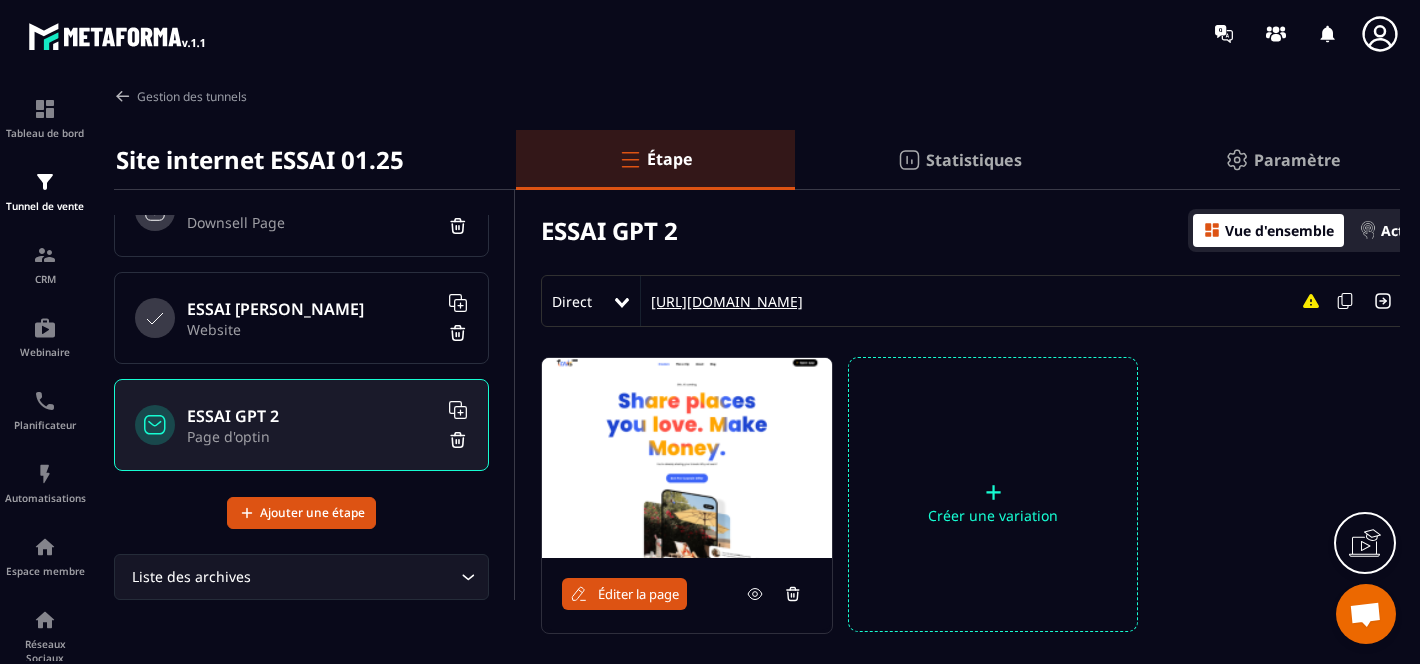 click on "[URL][DOMAIN_NAME]" at bounding box center (722, 301) 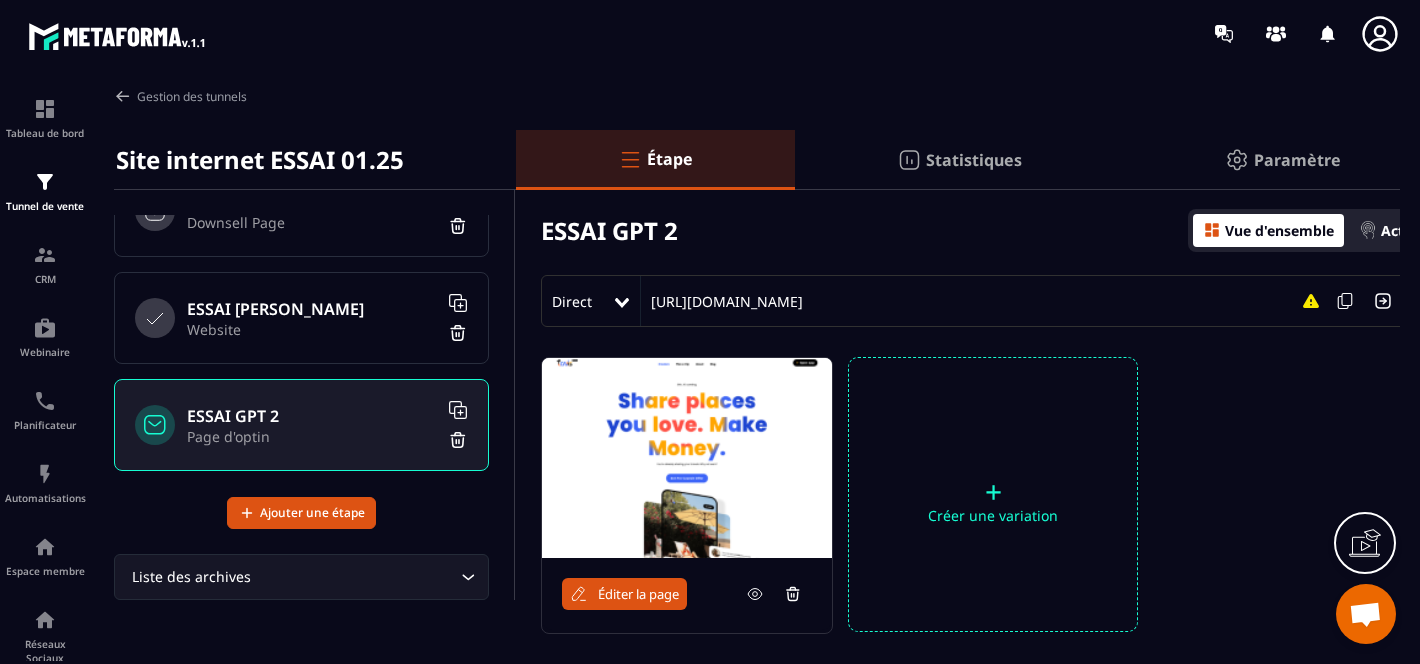 click 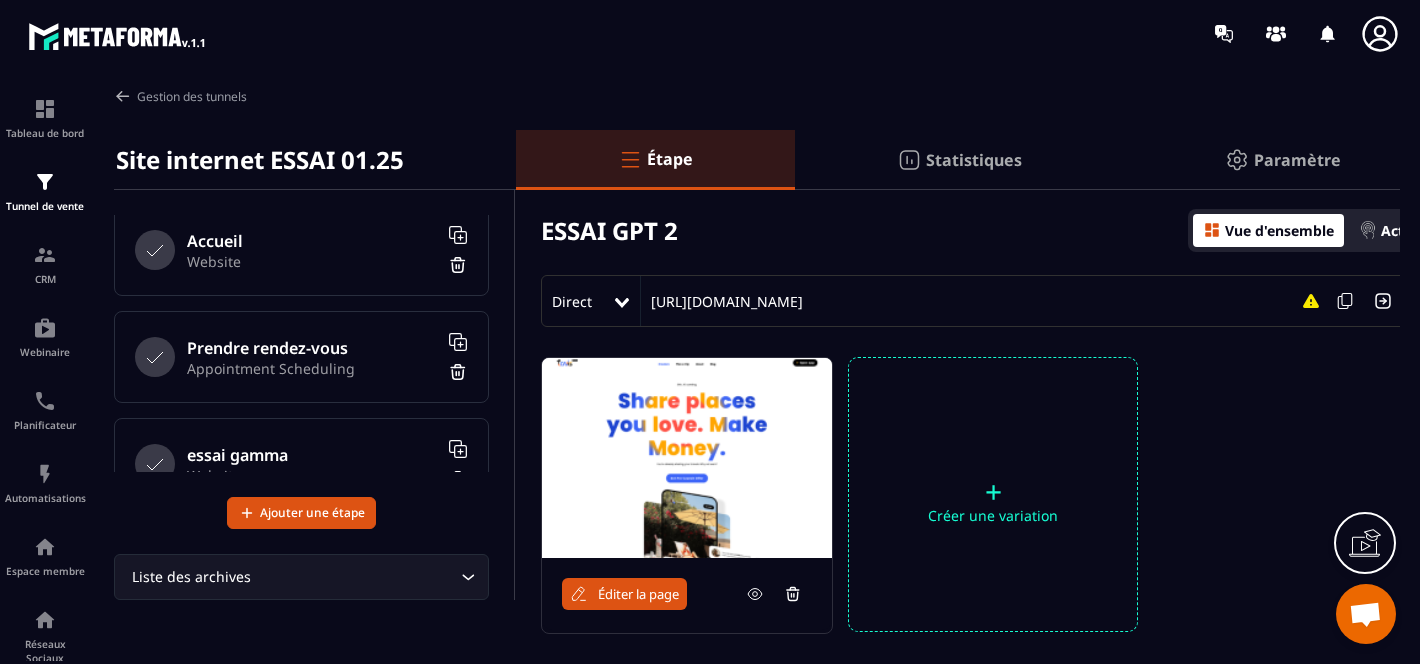 scroll, scrollTop: 0, scrollLeft: 0, axis: both 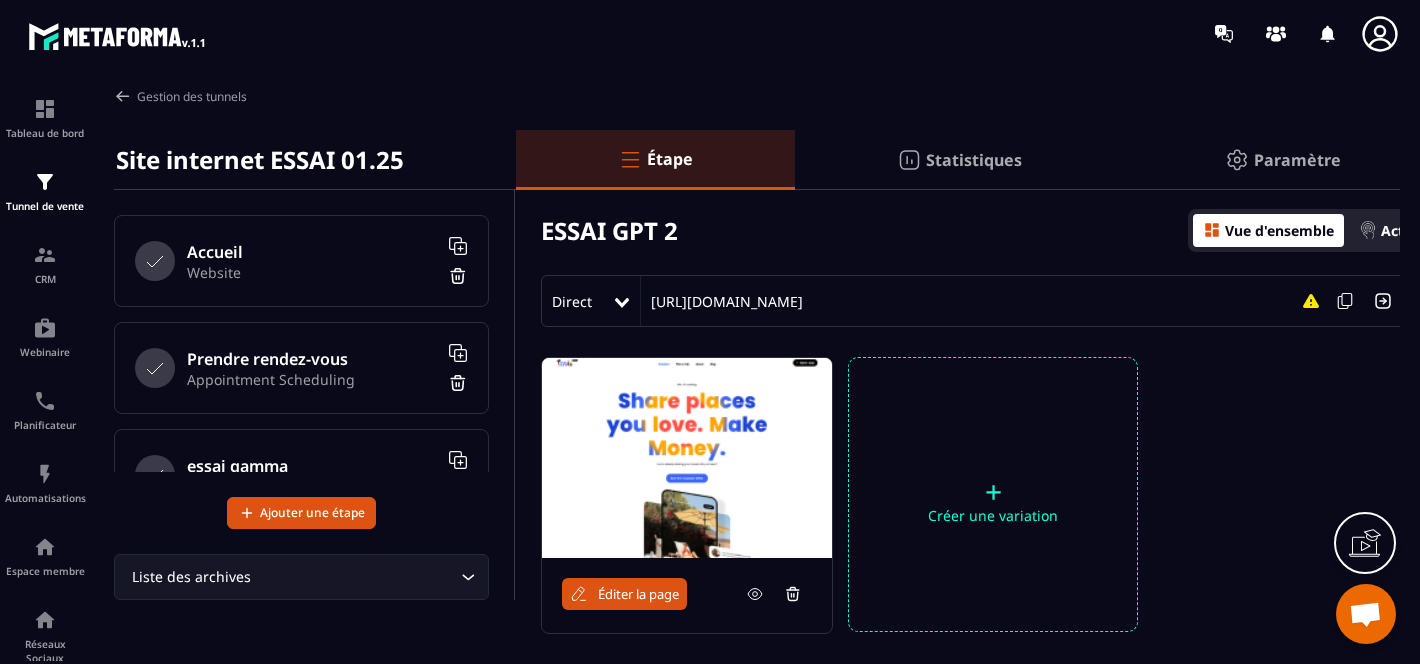 click on "Website" at bounding box center (312, 272) 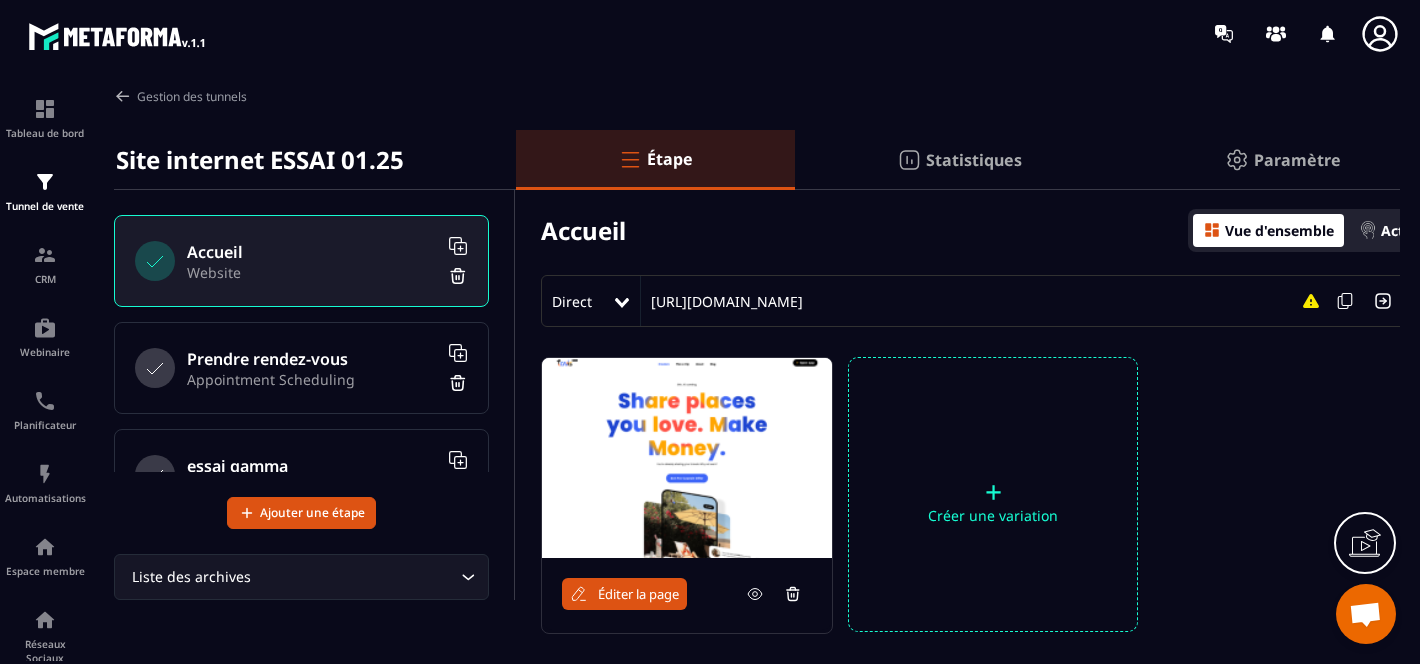 click on "Éditer la page" at bounding box center [638, 594] 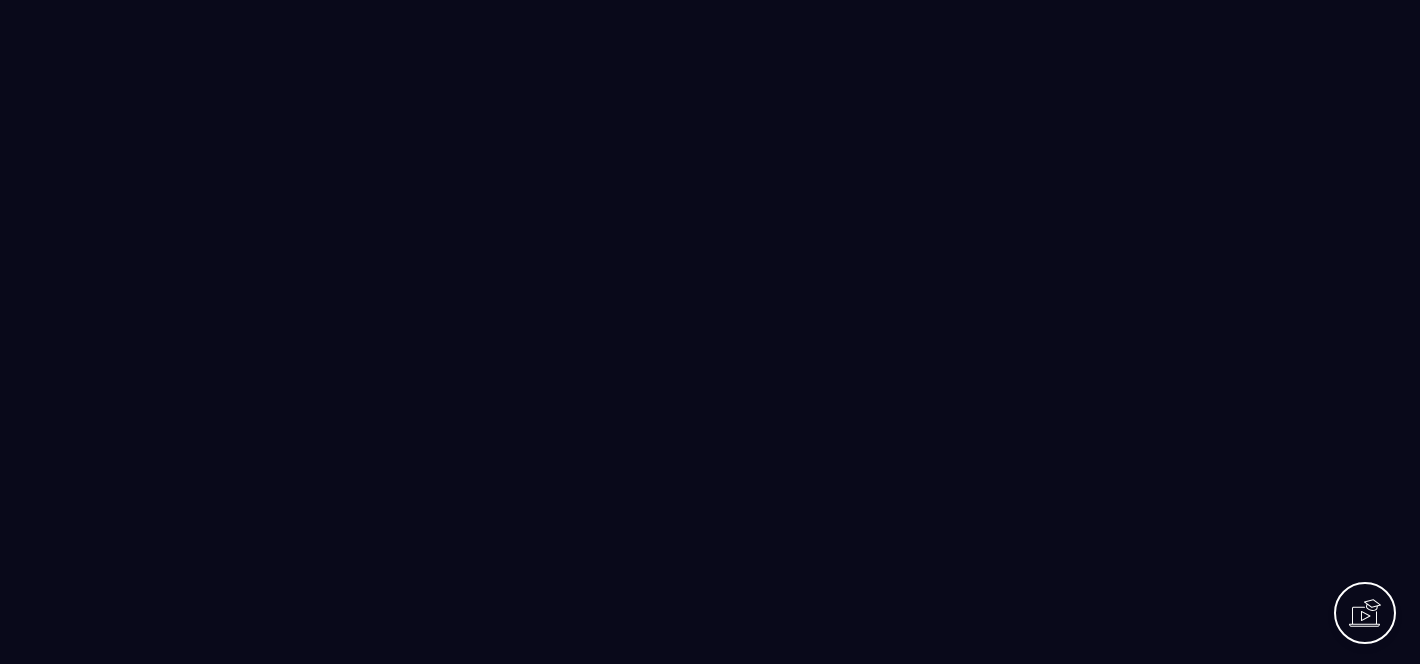scroll, scrollTop: 0, scrollLeft: 0, axis: both 